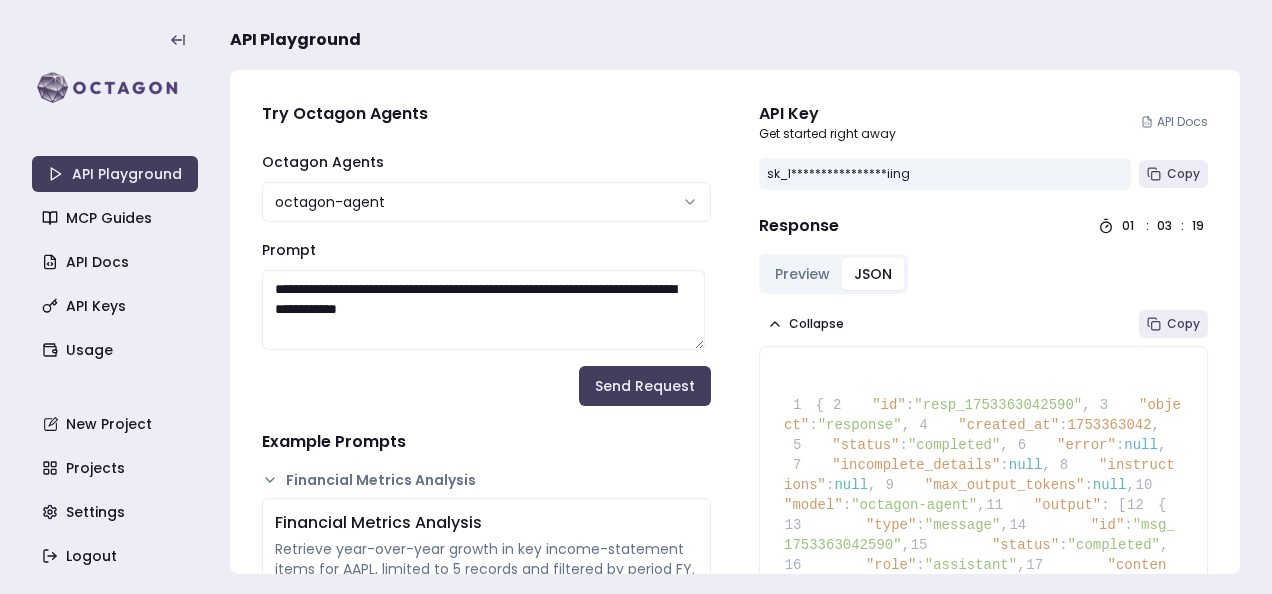 scroll, scrollTop: 0, scrollLeft: 0, axis: both 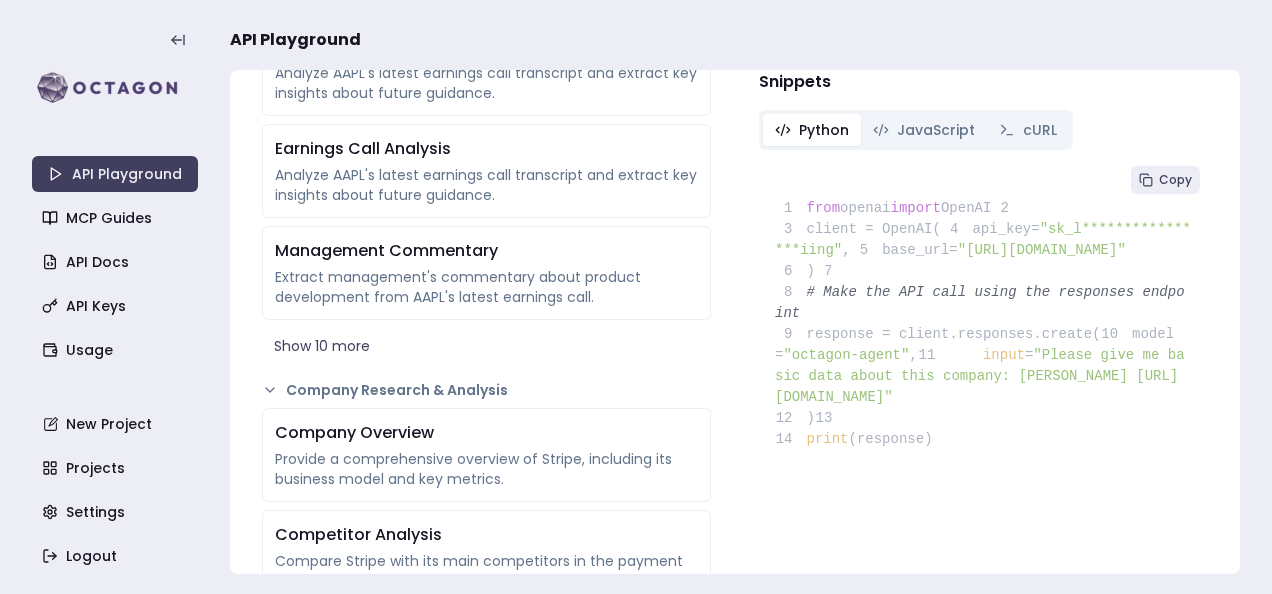 click on "JavaScript" at bounding box center (936, 130) 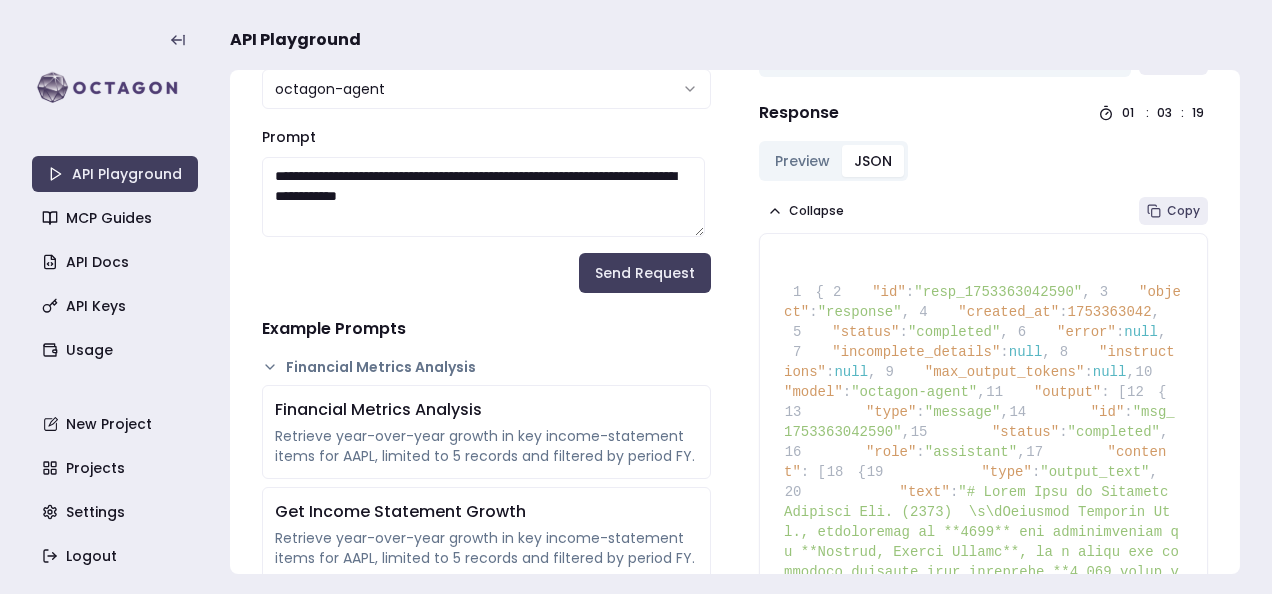 scroll, scrollTop: 100, scrollLeft: 0, axis: vertical 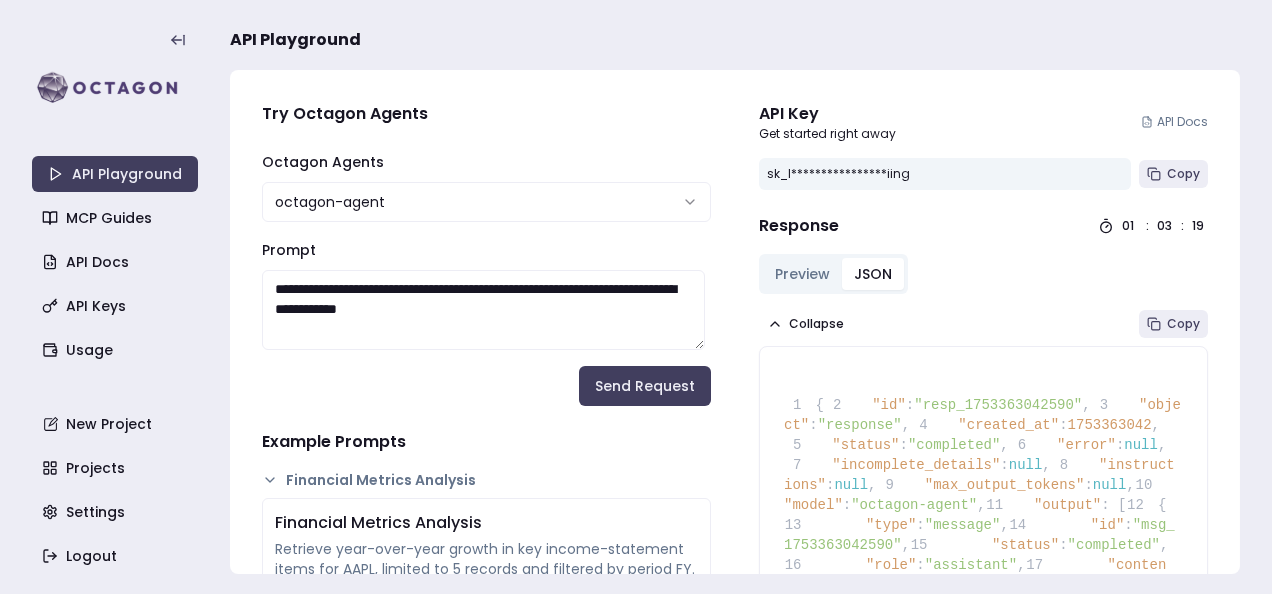 click on "**********" at bounding box center [483, 310] 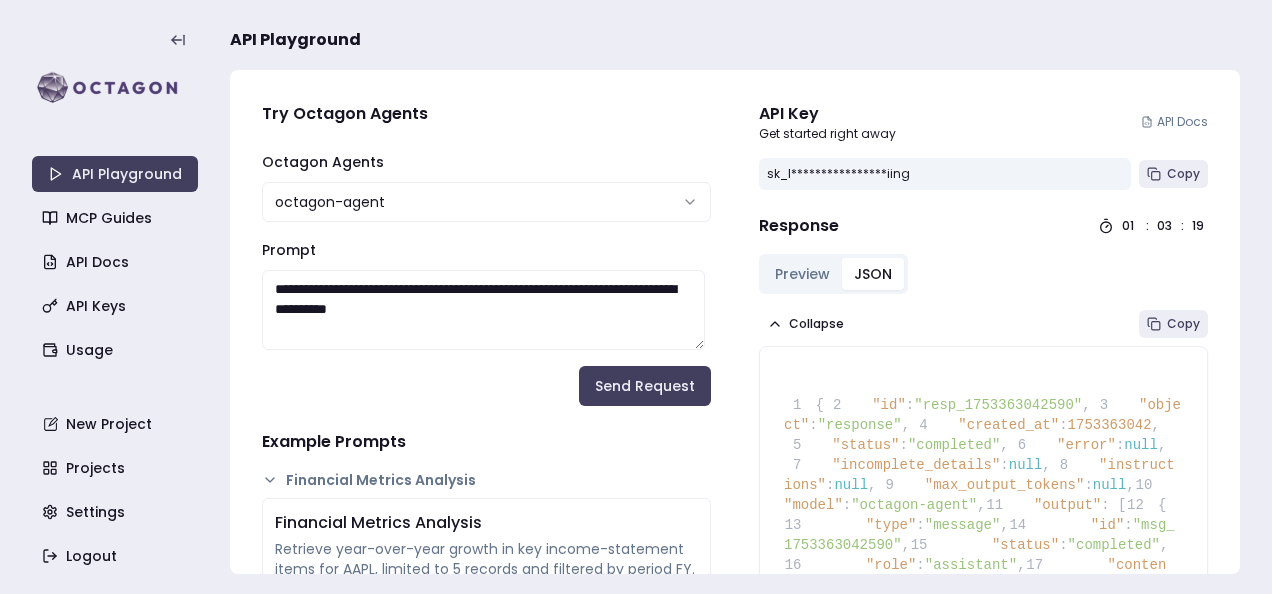 click on "**********" at bounding box center (483, 310) 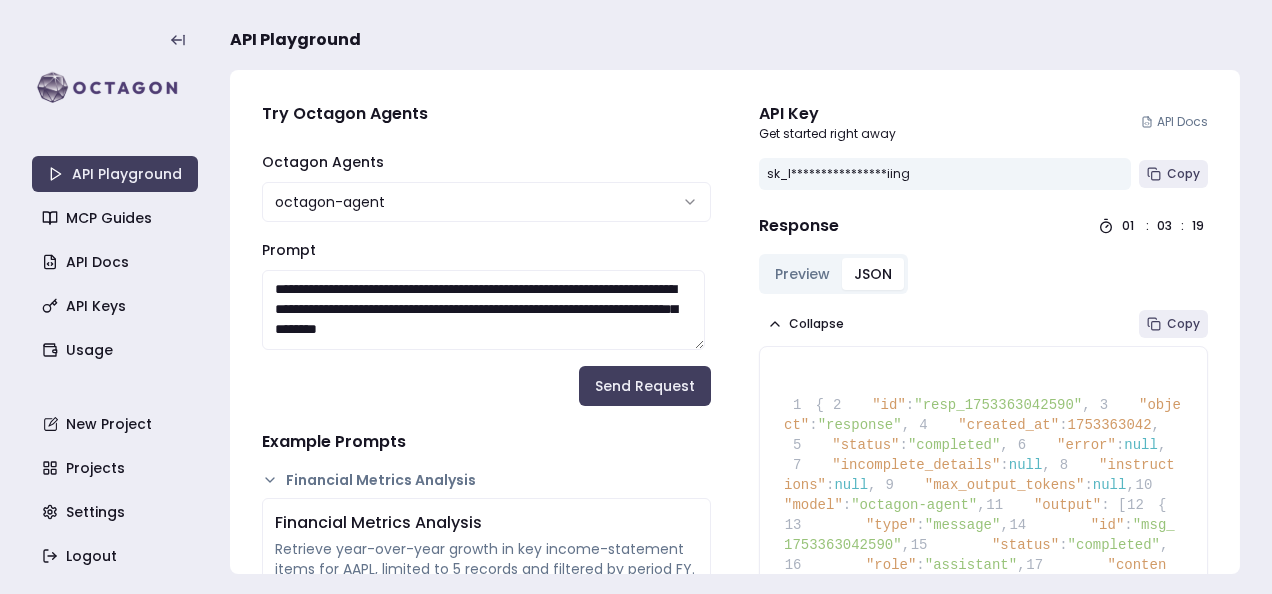 scroll, scrollTop: 8, scrollLeft: 0, axis: vertical 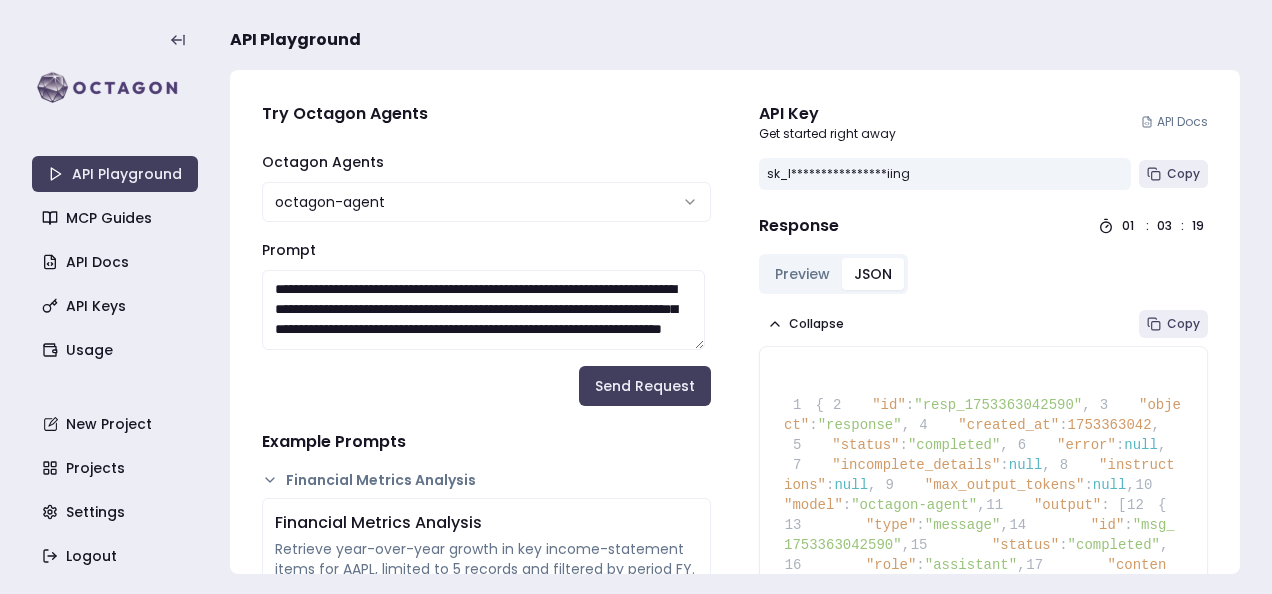 click on "**********" at bounding box center [483, 310] 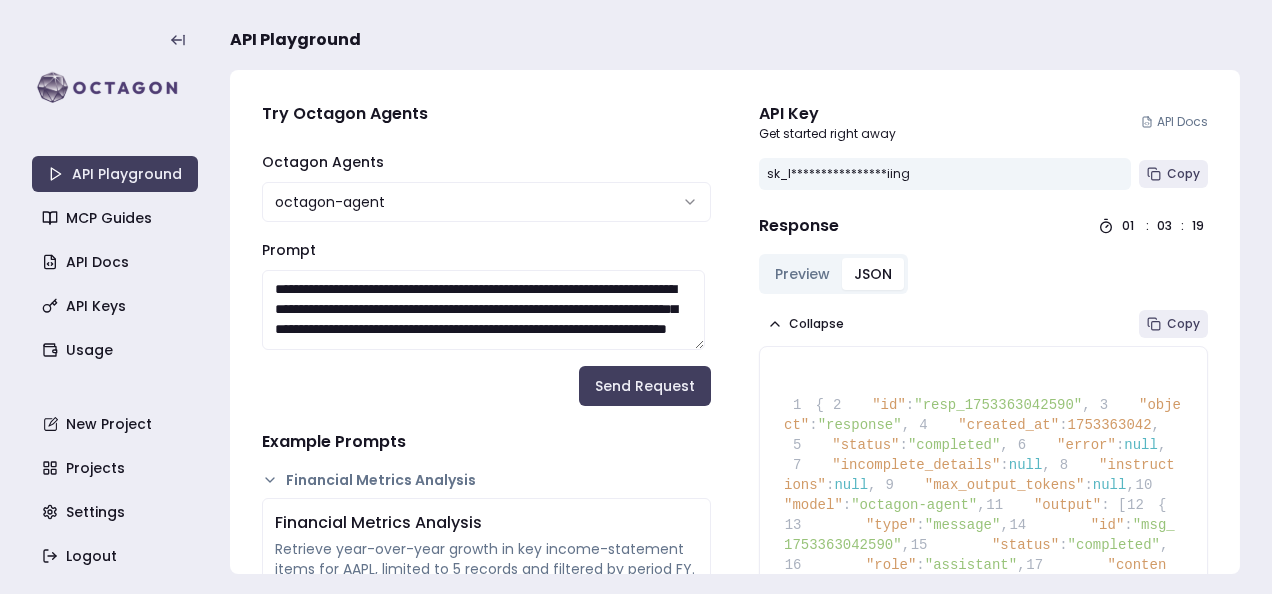 click on "**********" at bounding box center (483, 310) 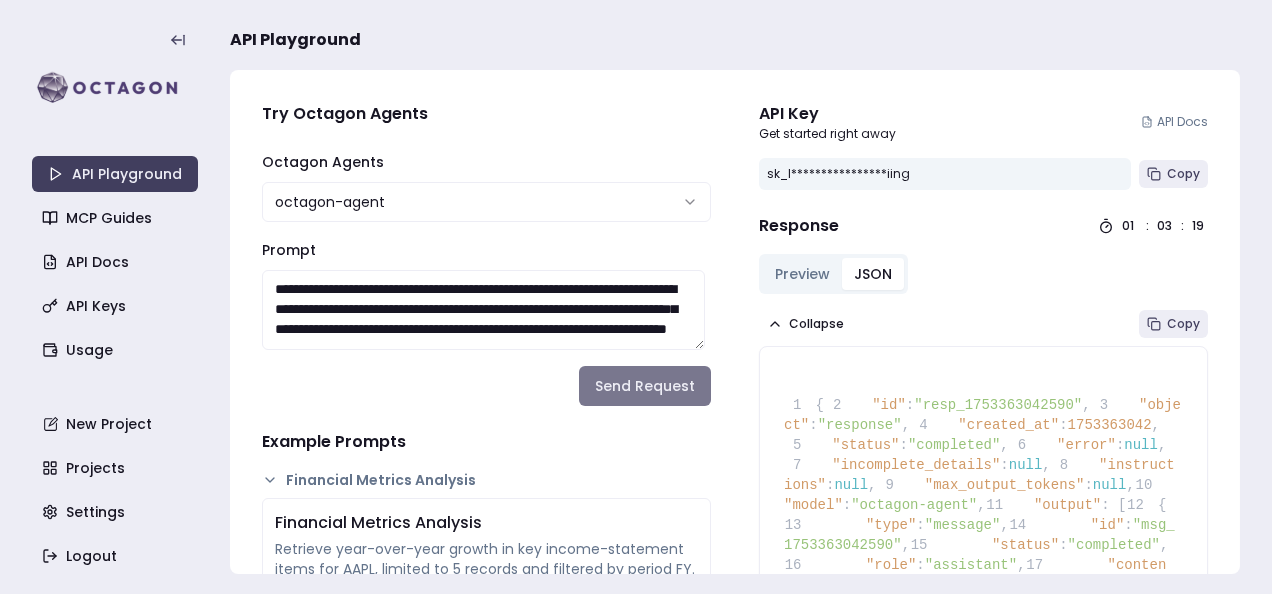 click on "Send Request" at bounding box center [645, 386] 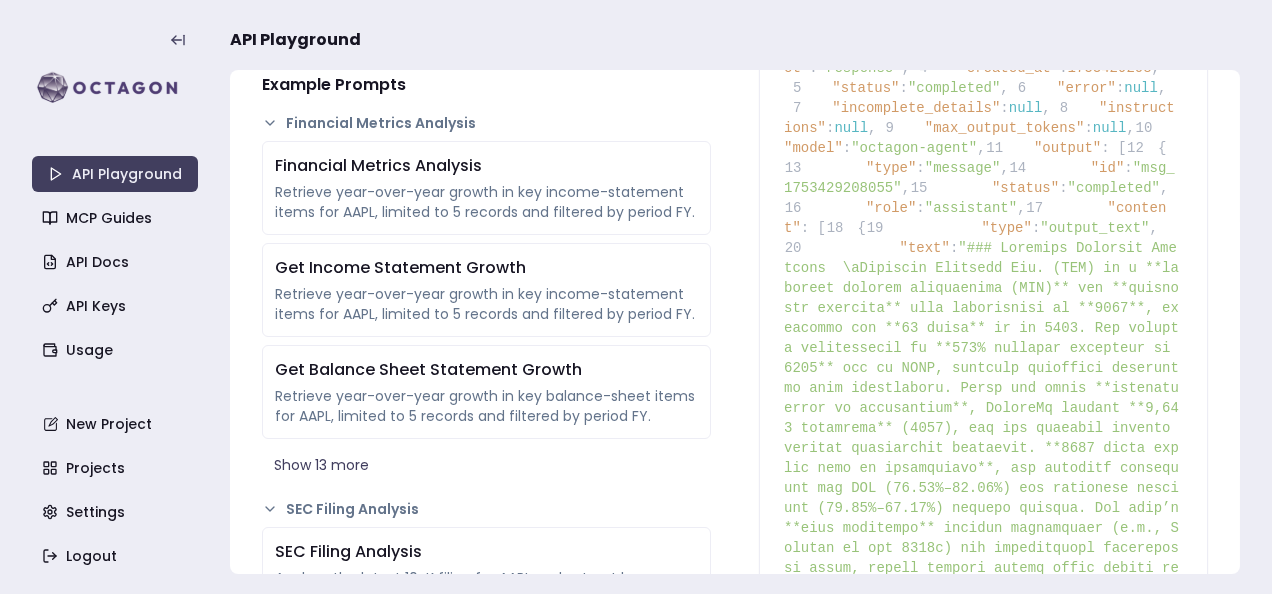 scroll, scrollTop: 500, scrollLeft: 0, axis: vertical 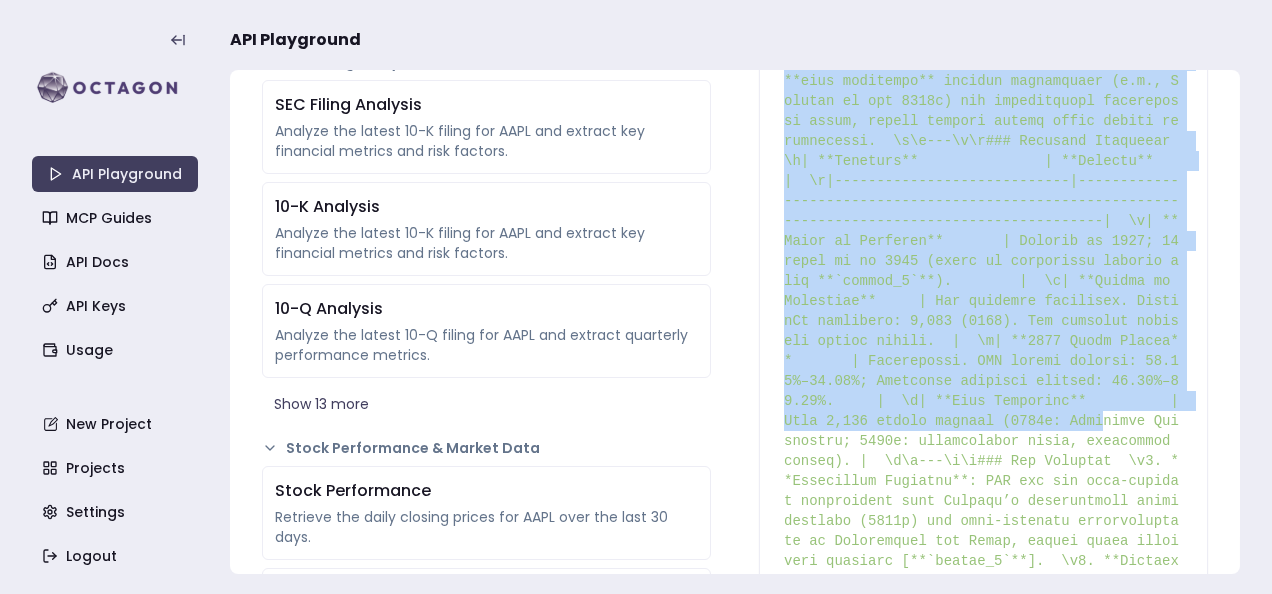 drag, startPoint x: 945, startPoint y: 280, endPoint x: 1080, endPoint y: 564, distance: 314.4535 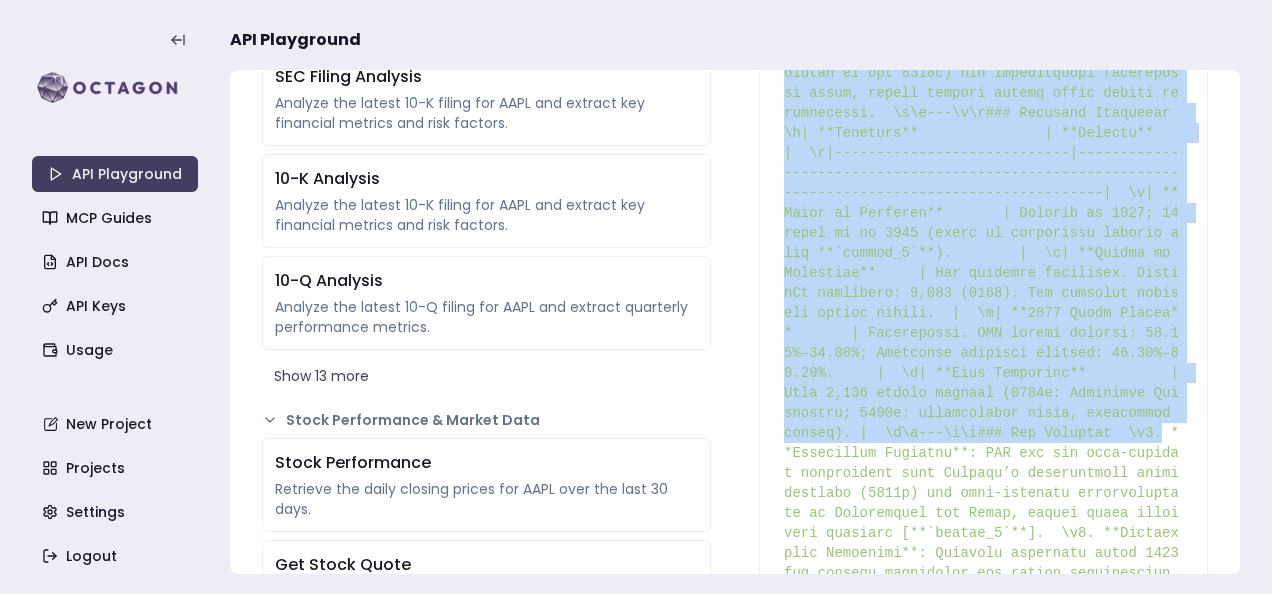 drag, startPoint x: 1080, startPoint y: 564, endPoint x: 1006, endPoint y: 232, distance: 340.14703 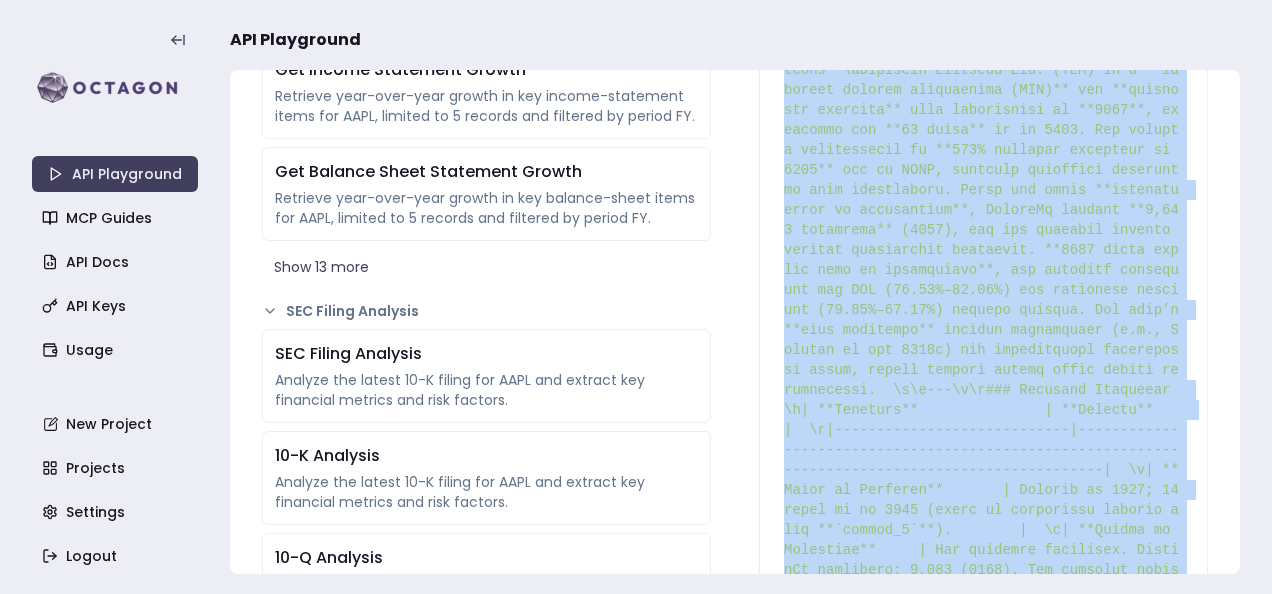 scroll, scrollTop: 432, scrollLeft: 0, axis: vertical 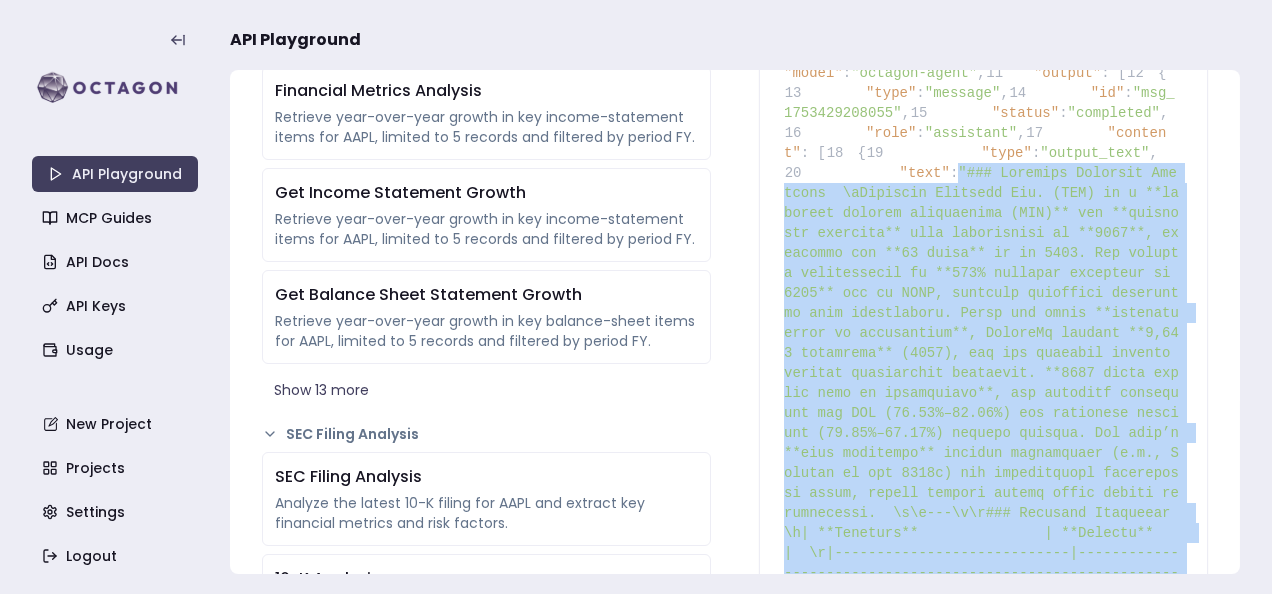 click at bounding box center [1326, 693] 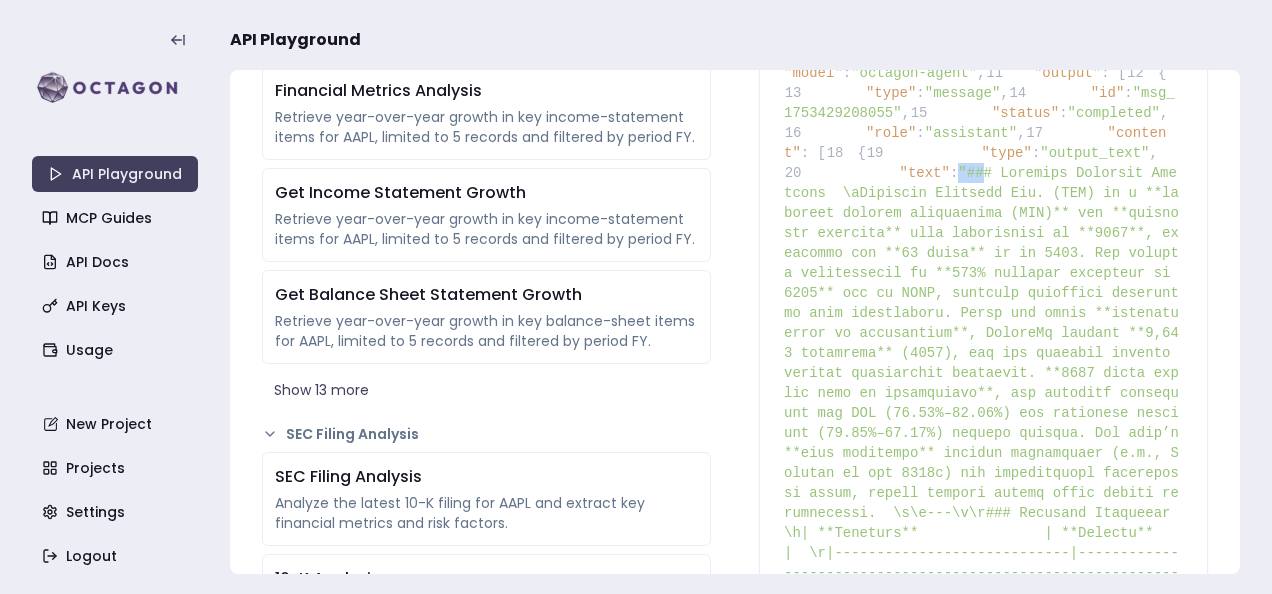 drag, startPoint x: 937, startPoint y: 351, endPoint x: 964, endPoint y: 358, distance: 27.89265 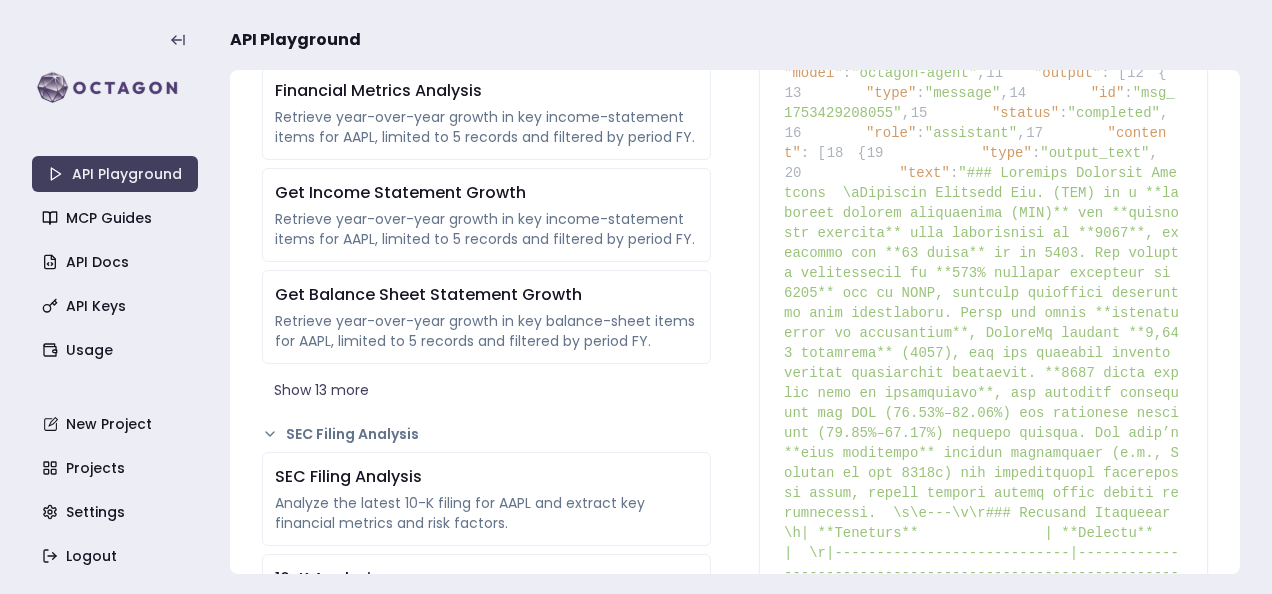 drag, startPoint x: 964, startPoint y: 358, endPoint x: 988, endPoint y: 376, distance: 30 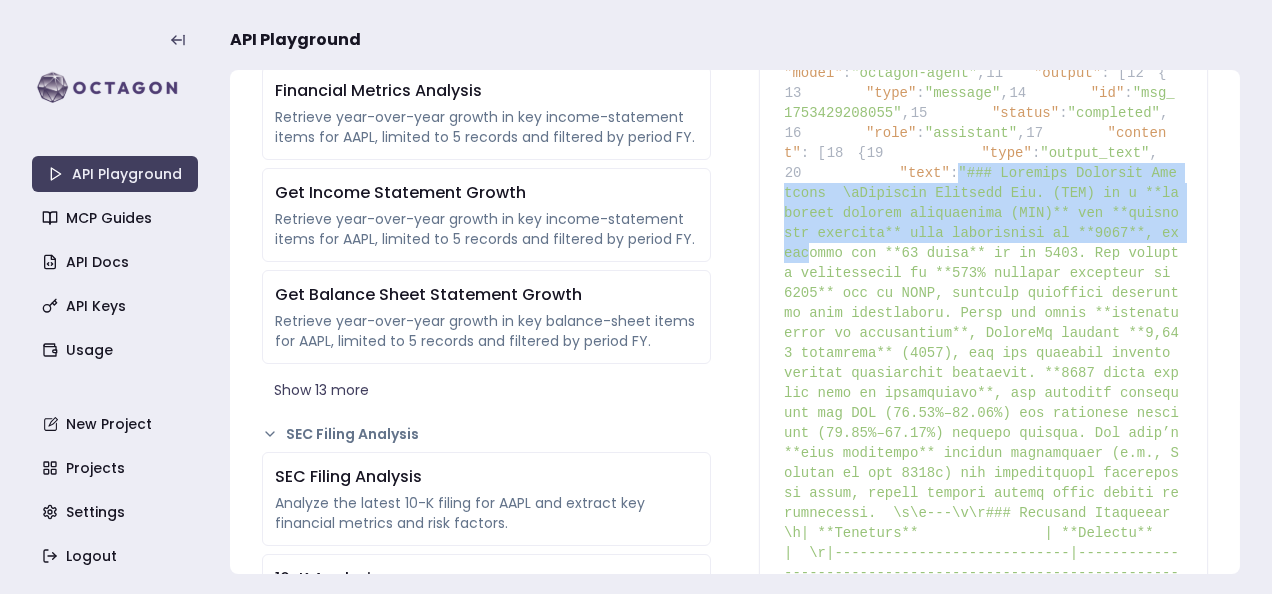 drag, startPoint x: 946, startPoint y: 349, endPoint x: 1070, endPoint y: 419, distance: 142.39381 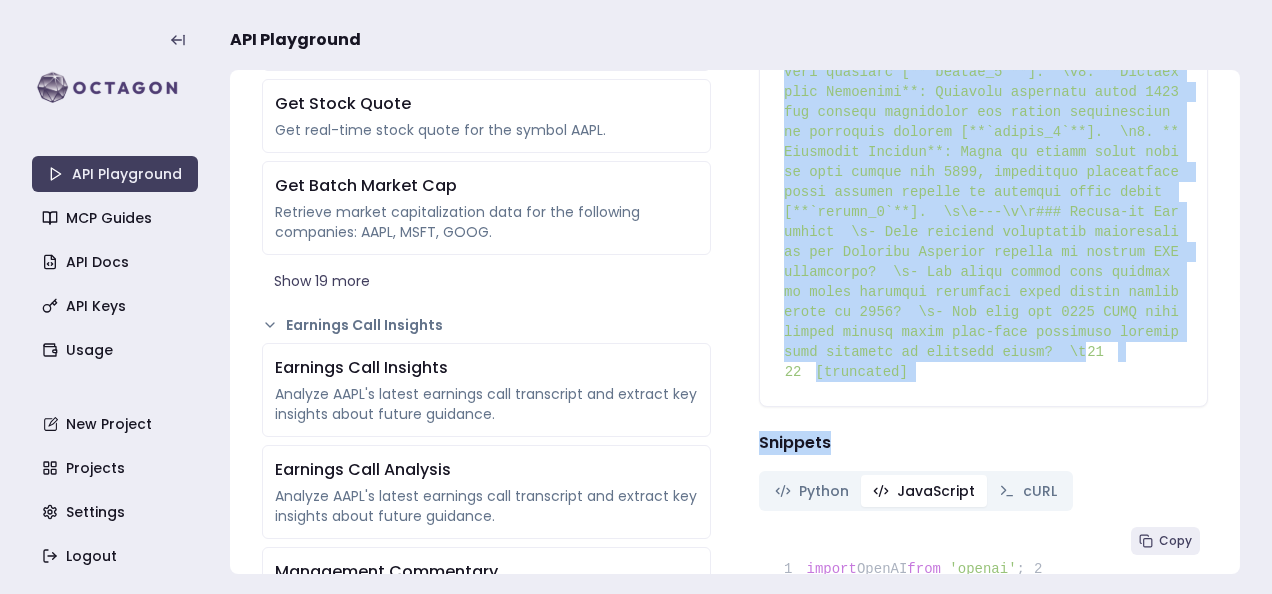 scroll, scrollTop: 1330, scrollLeft: 0, axis: vertical 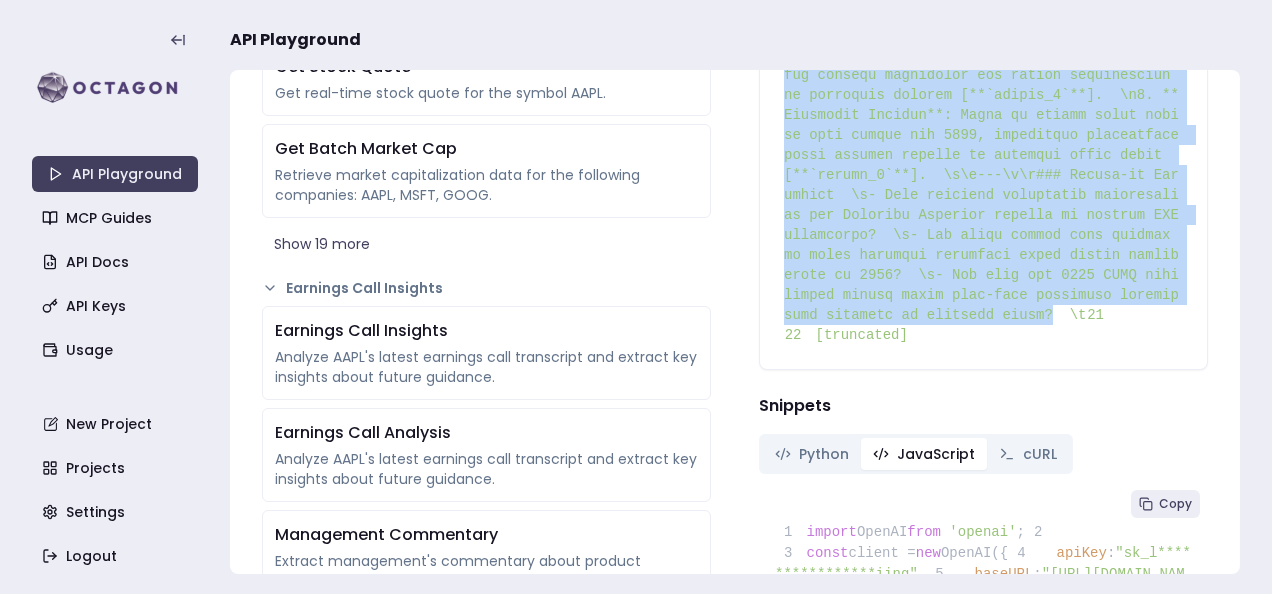 drag, startPoint x: 953, startPoint y: 354, endPoint x: 788, endPoint y: 440, distance: 186.0672 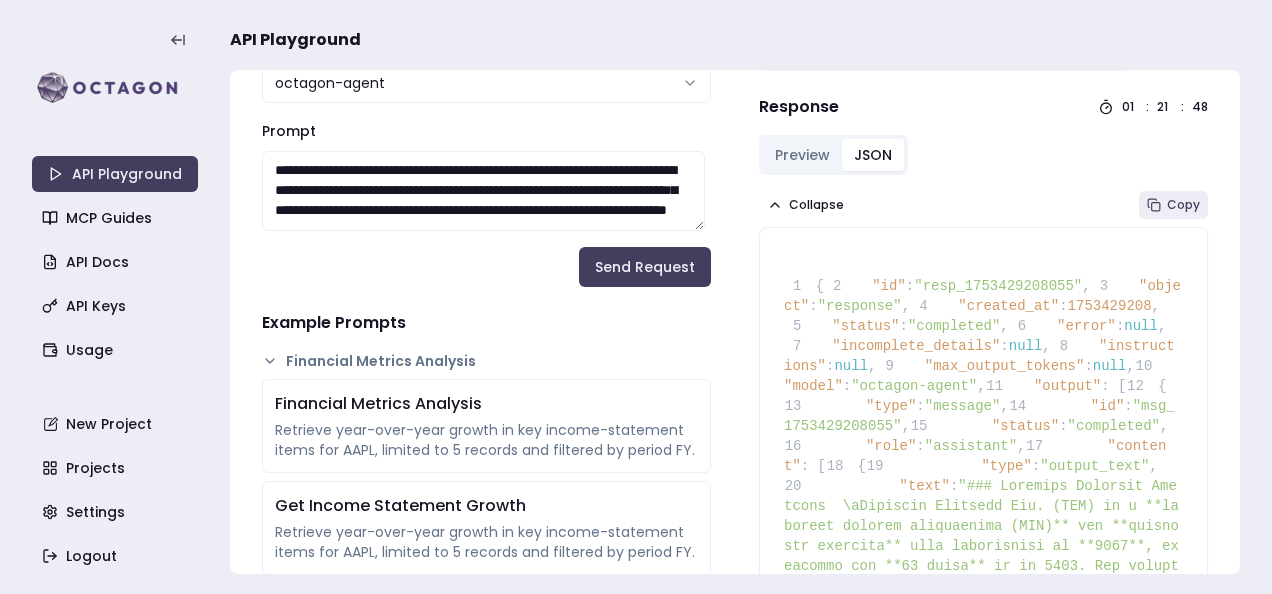 scroll, scrollTop: 0, scrollLeft: 0, axis: both 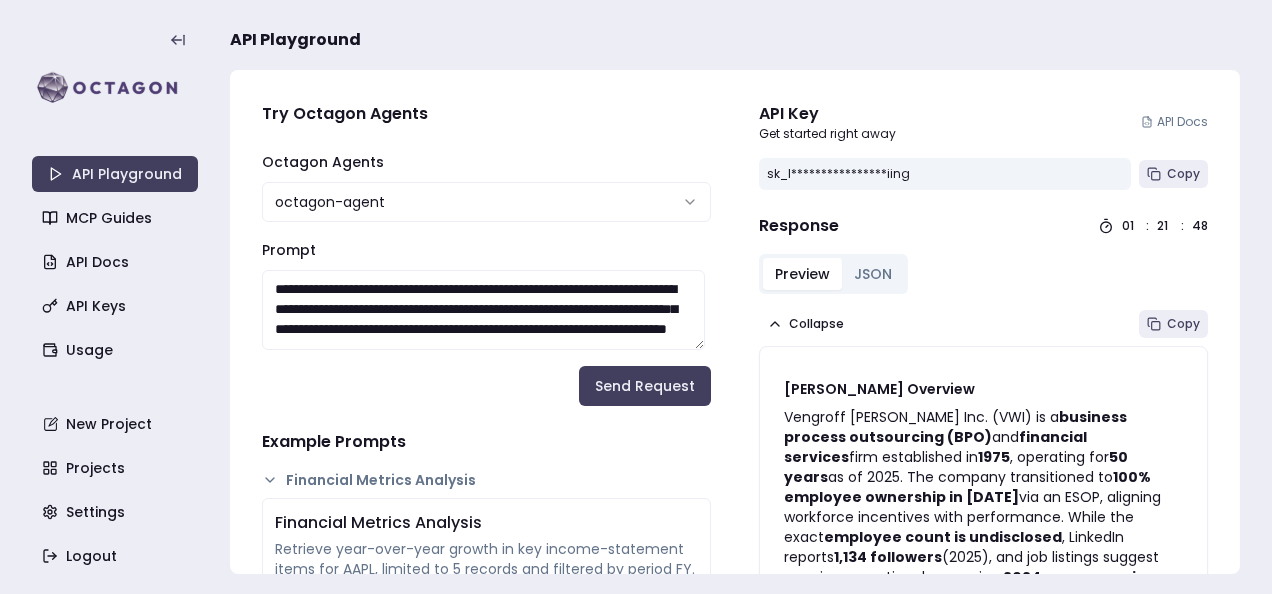 click on "Preview" at bounding box center [802, 274] 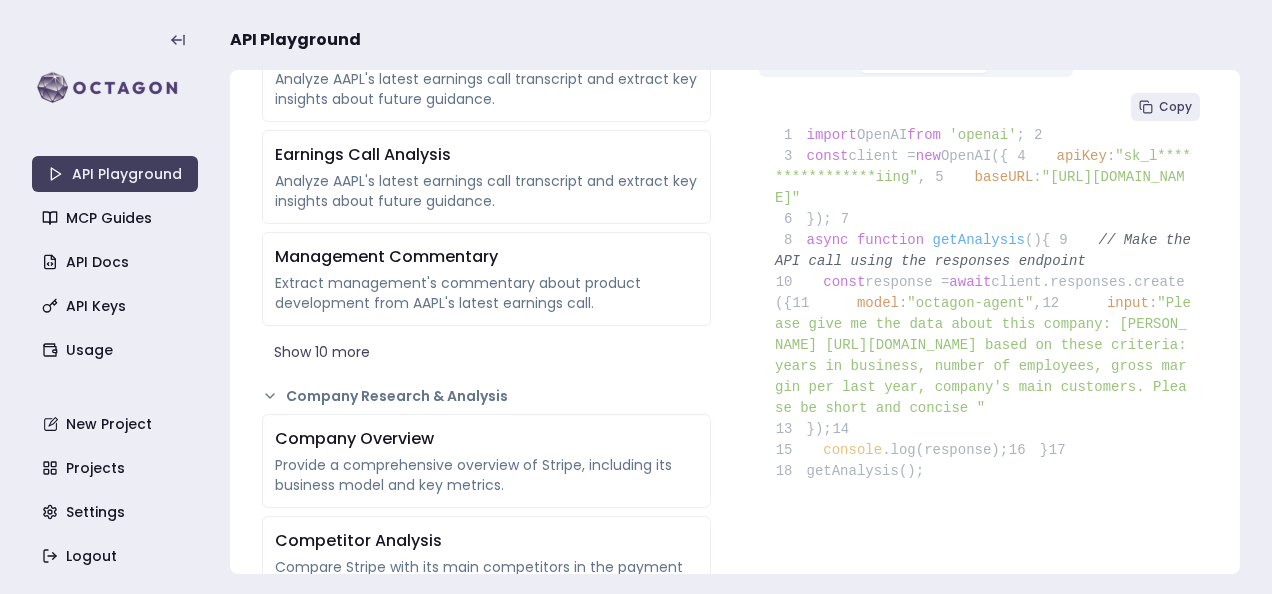 scroll, scrollTop: 1500, scrollLeft: 0, axis: vertical 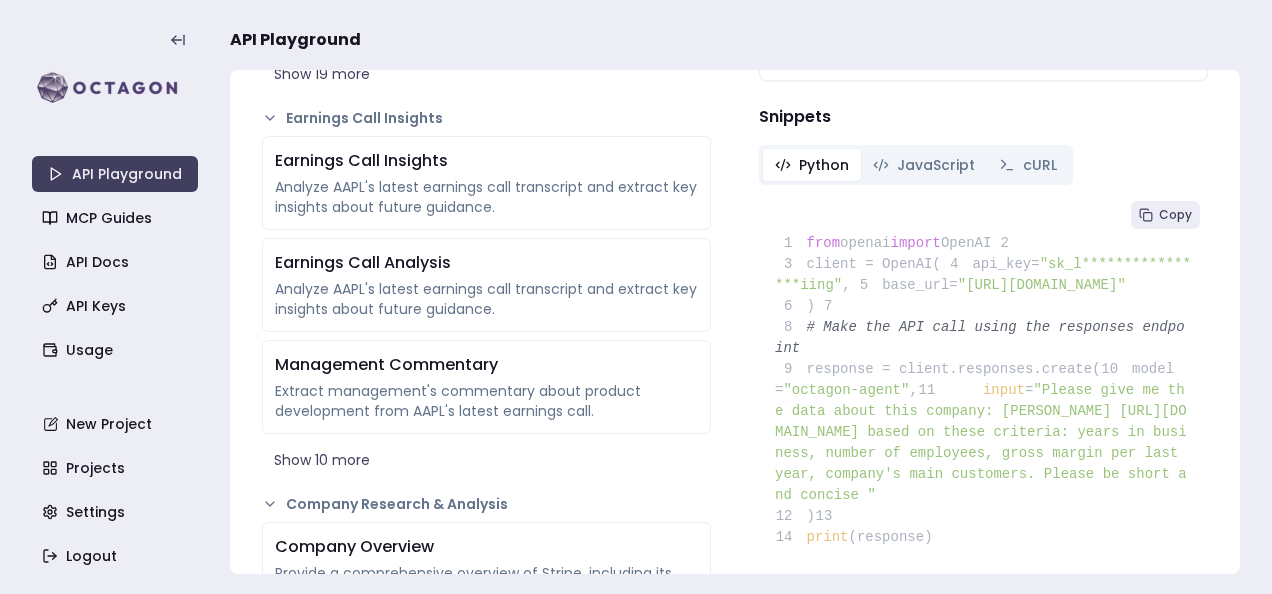 click on "Python" at bounding box center (824, 165) 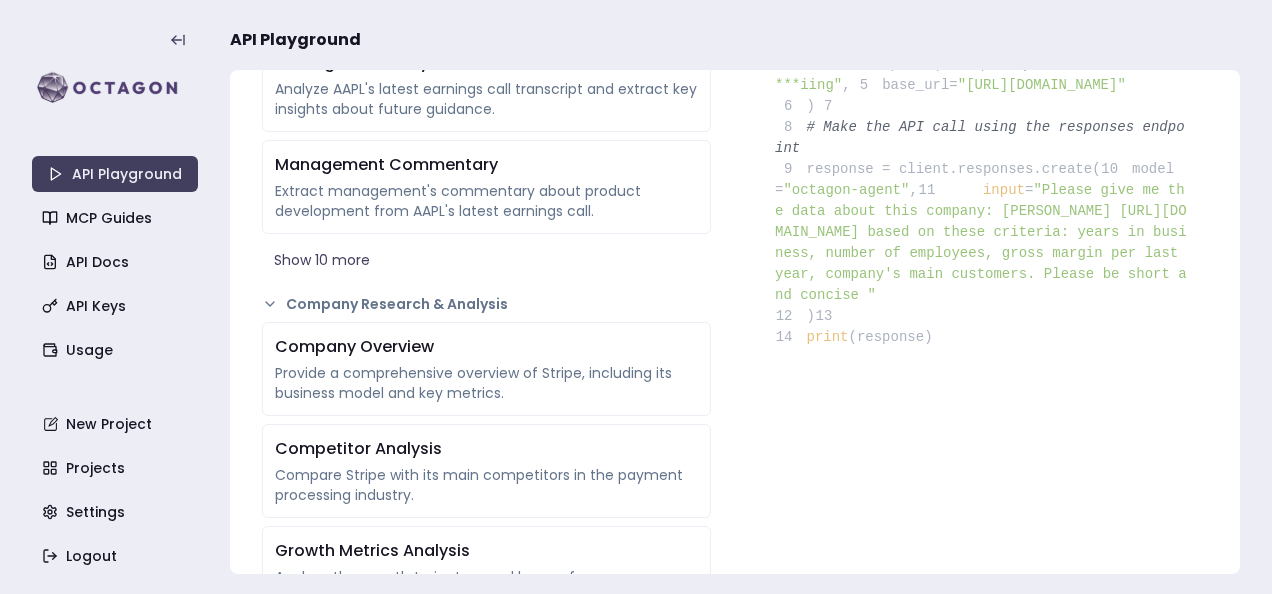 scroll, scrollTop: 1500, scrollLeft: 0, axis: vertical 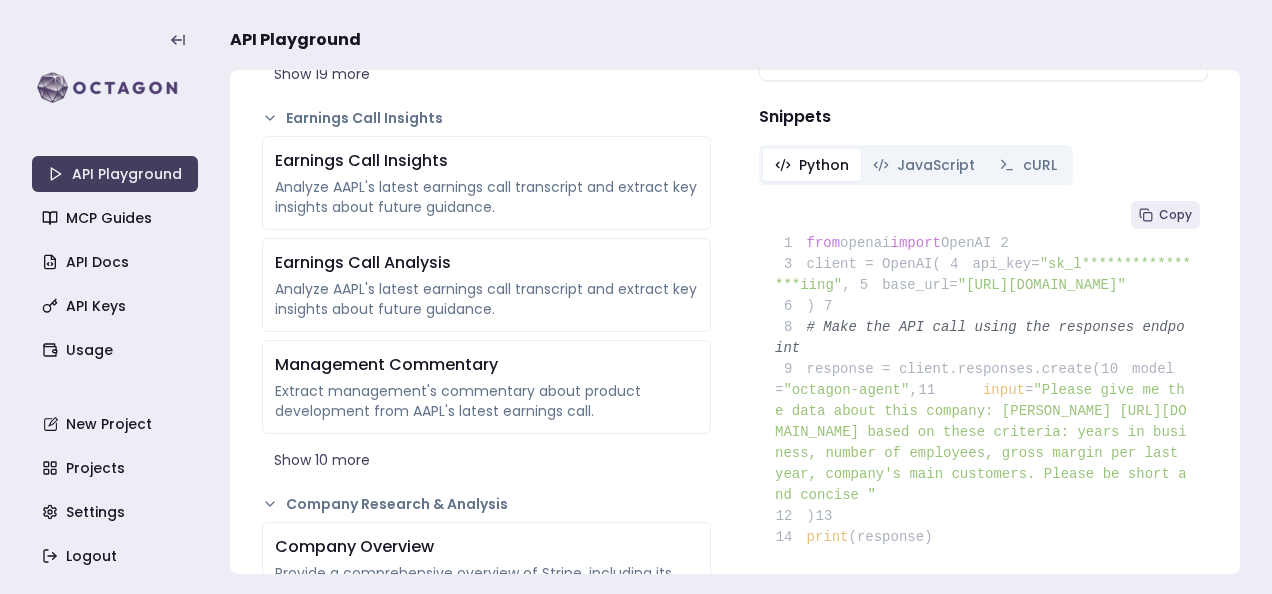 drag, startPoint x: 903, startPoint y: 306, endPoint x: 801, endPoint y: 327, distance: 104.13933 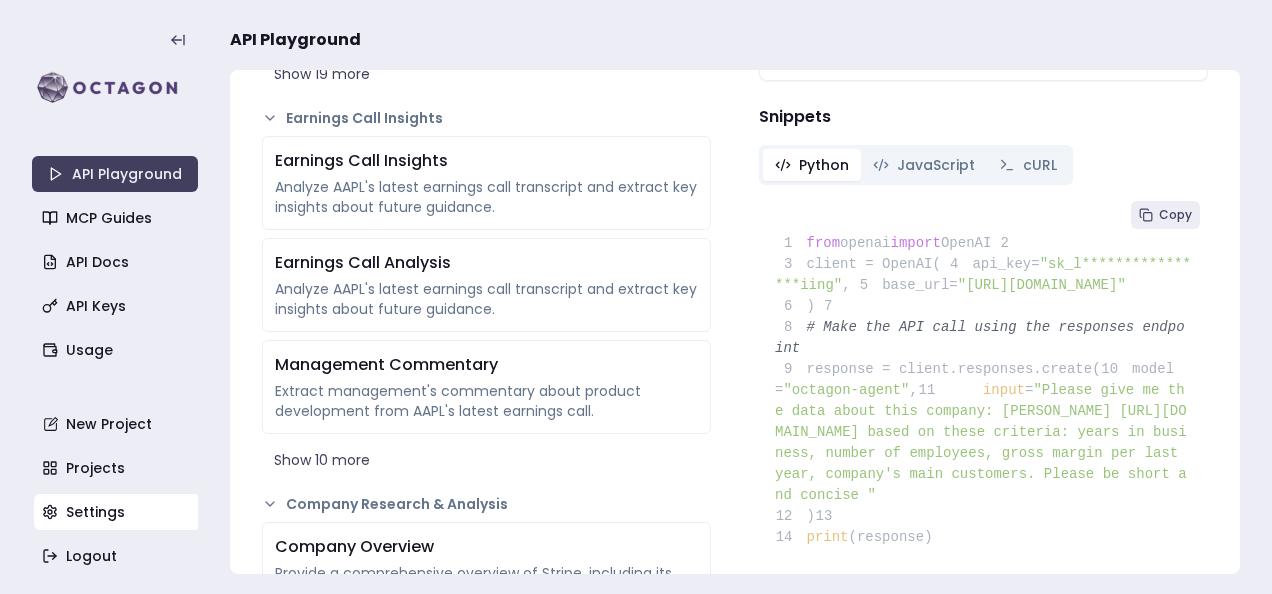 click on "Settings" at bounding box center [117, 512] 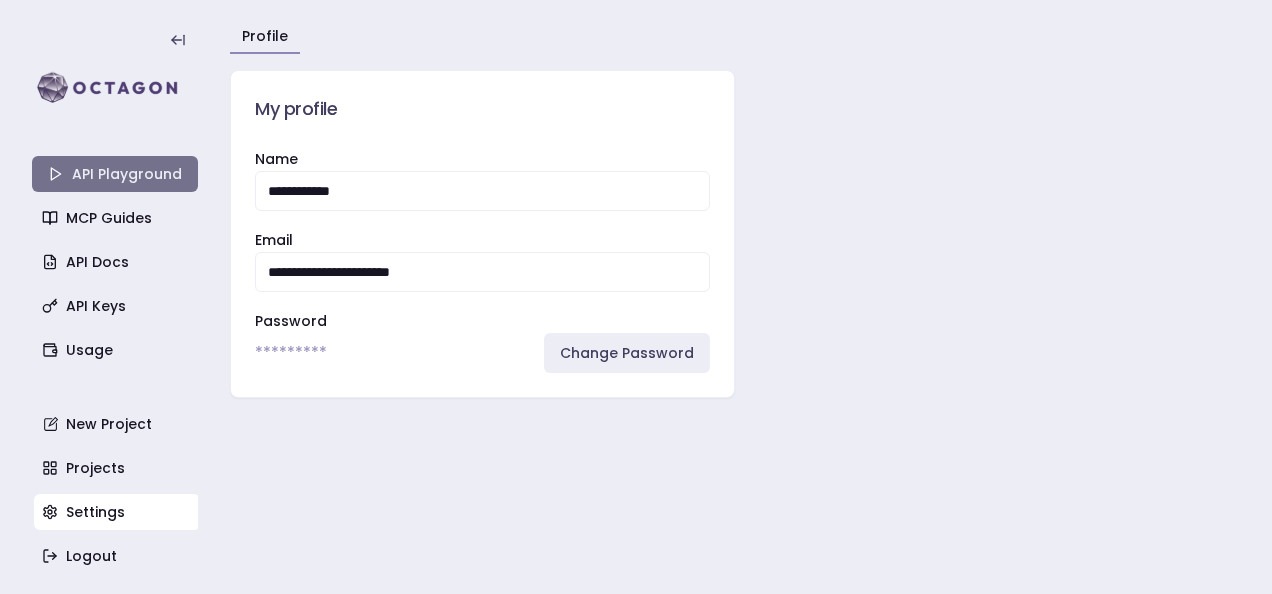 click on "API Playground" at bounding box center [115, 174] 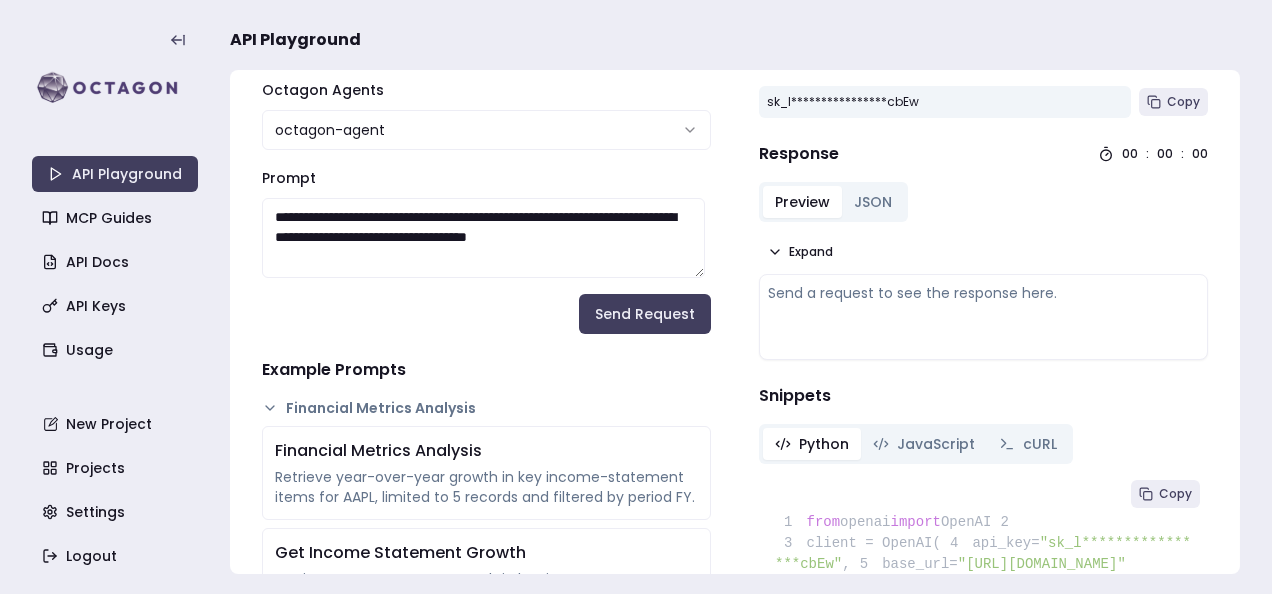 scroll, scrollTop: 0, scrollLeft: 0, axis: both 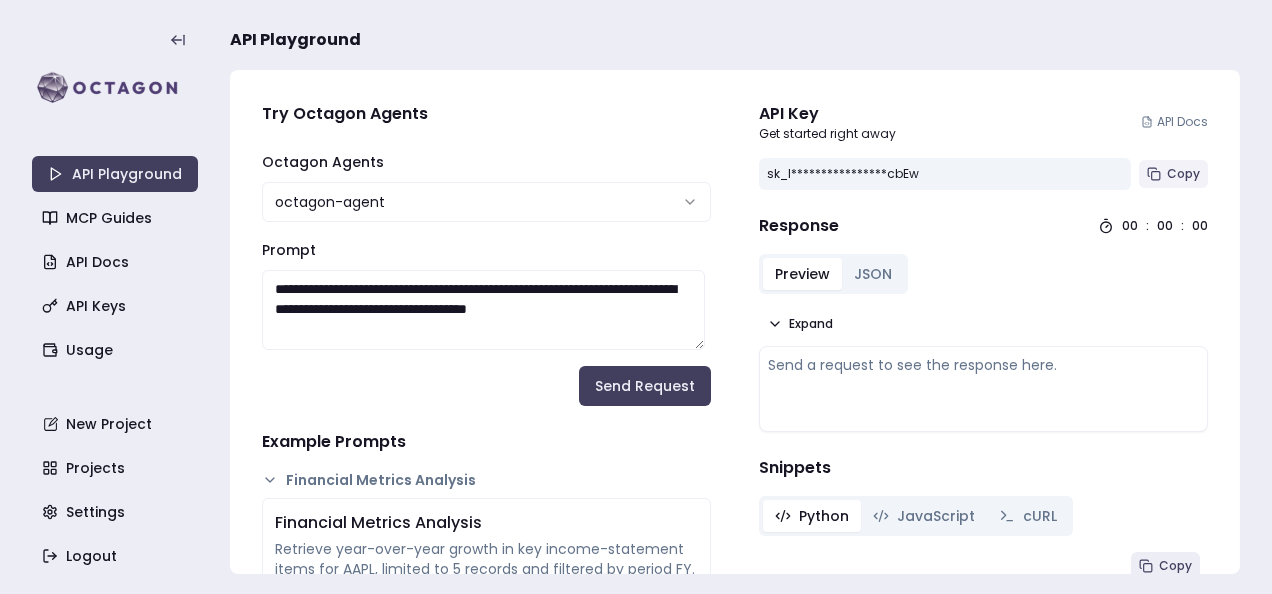 click on "Copy" at bounding box center (1183, 174) 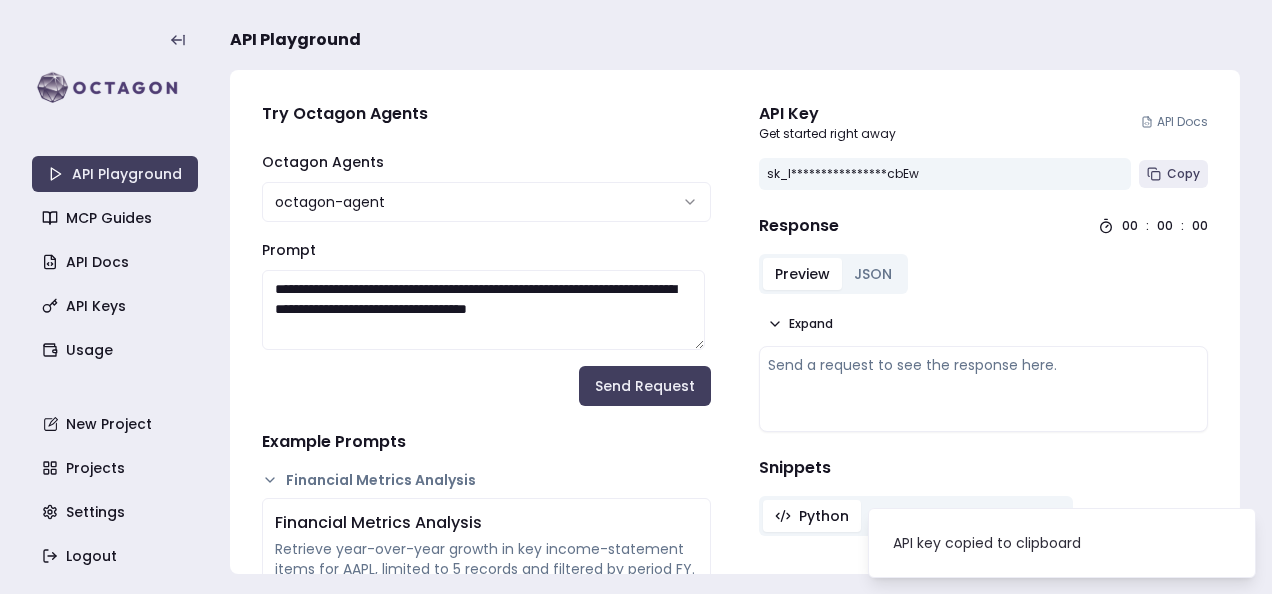 type 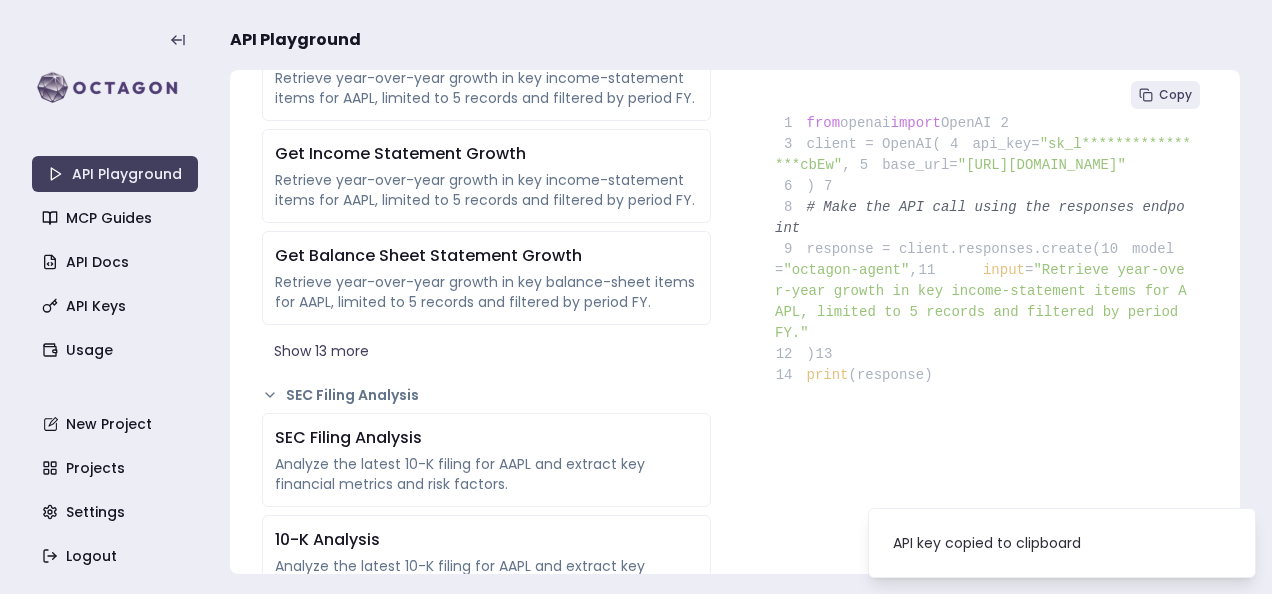 scroll, scrollTop: 400, scrollLeft: 0, axis: vertical 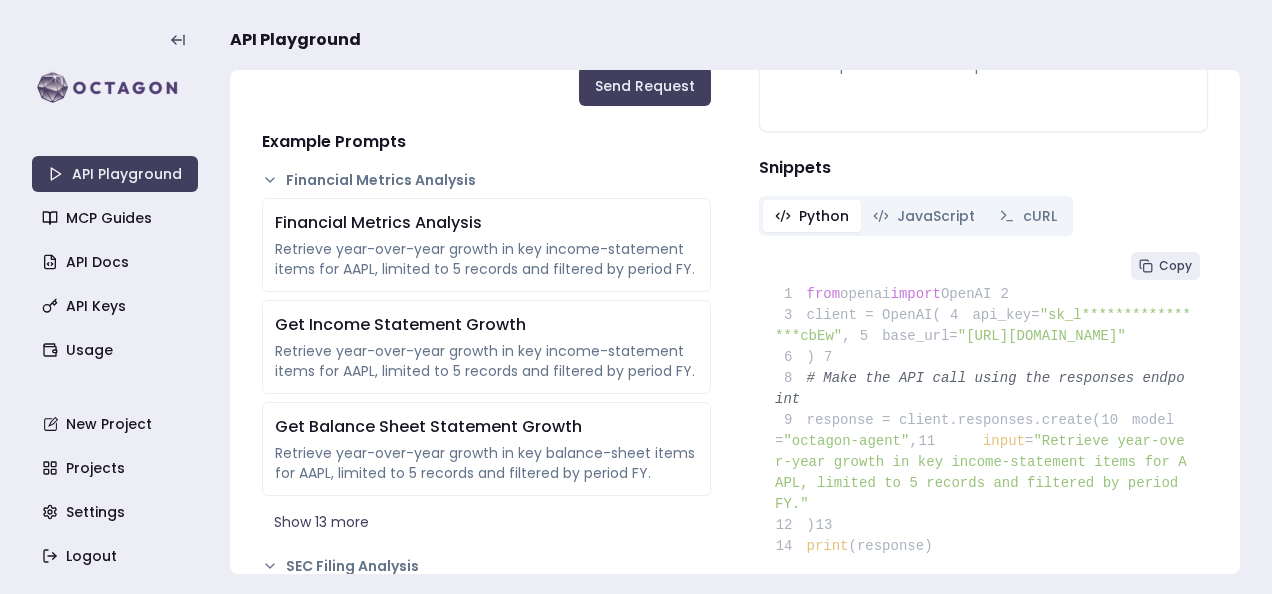 click on "JavaScript" at bounding box center (924, 216) 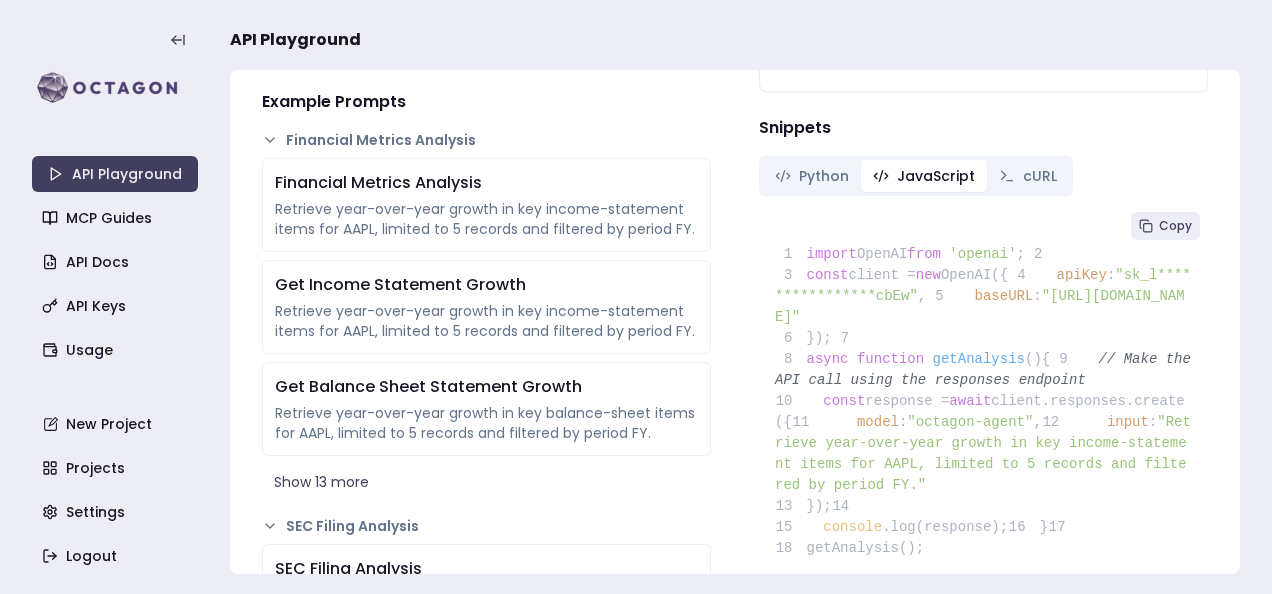 scroll, scrollTop: 300, scrollLeft: 0, axis: vertical 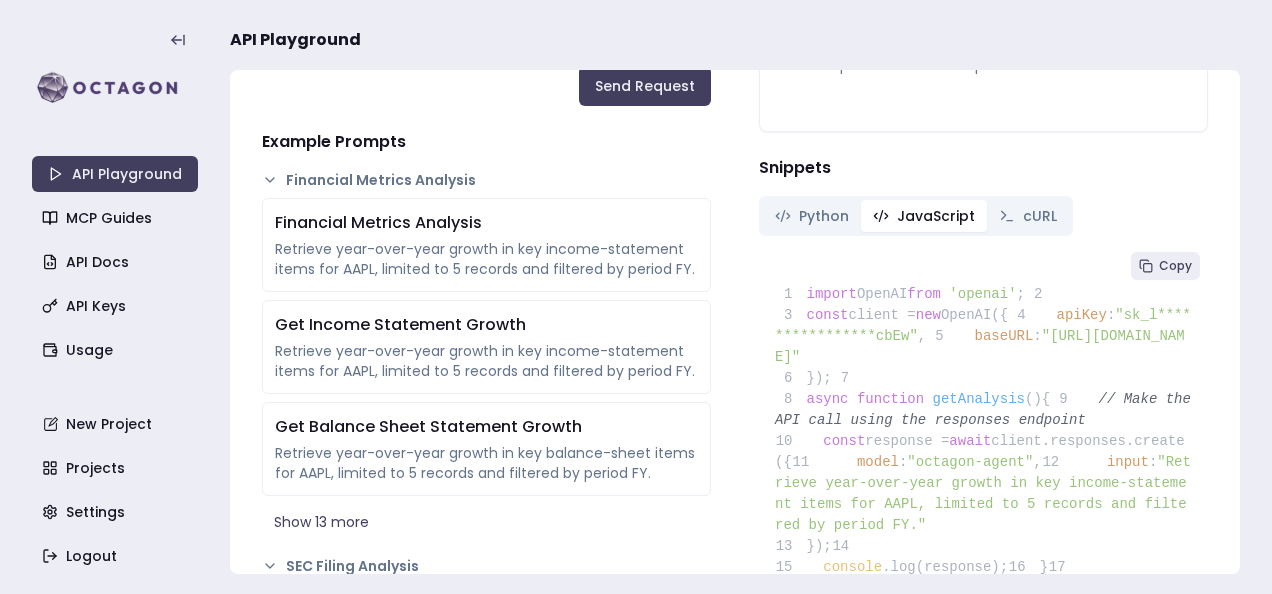 type 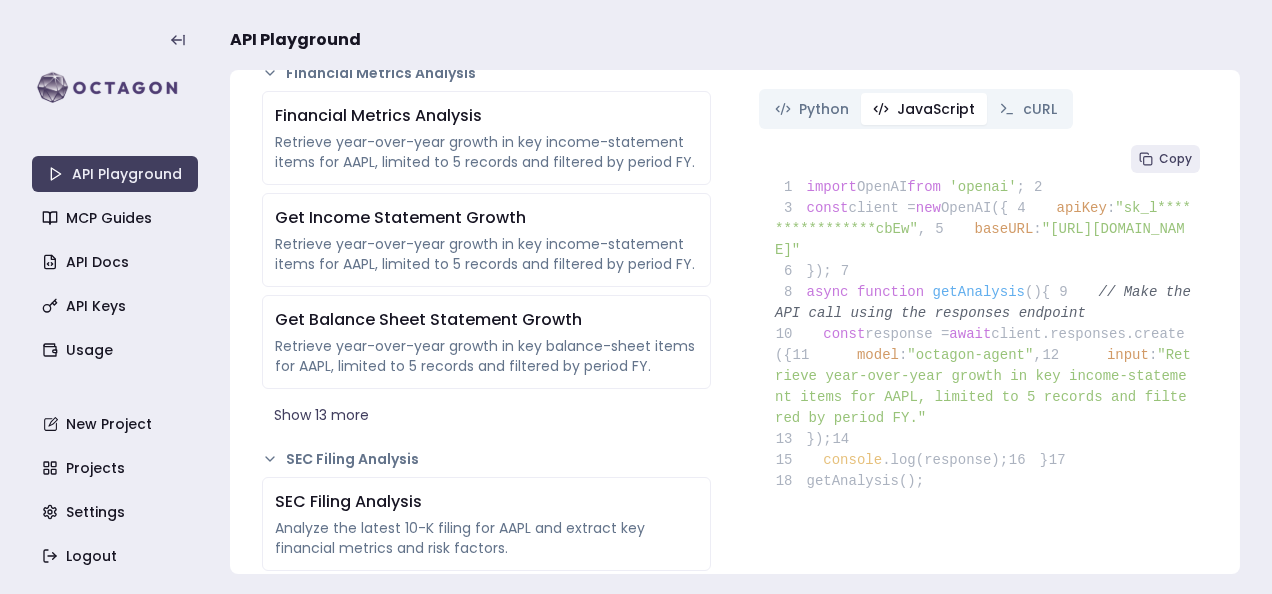 scroll, scrollTop: 500, scrollLeft: 0, axis: vertical 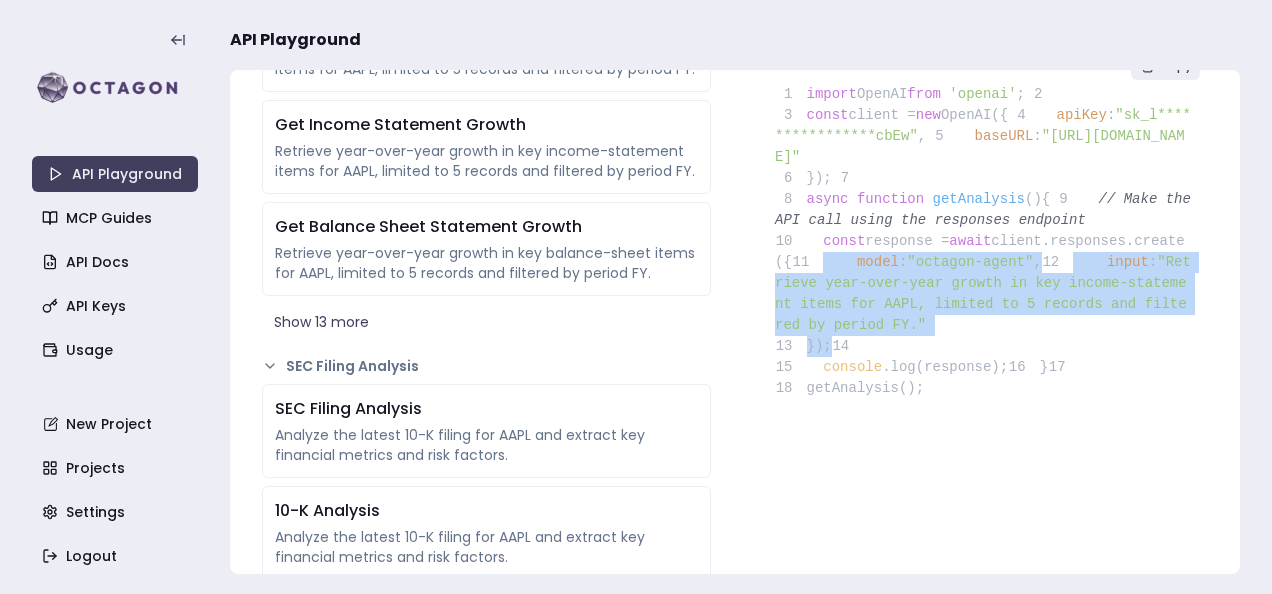 drag, startPoint x: 775, startPoint y: 344, endPoint x: 824, endPoint y: 447, distance: 114.061386 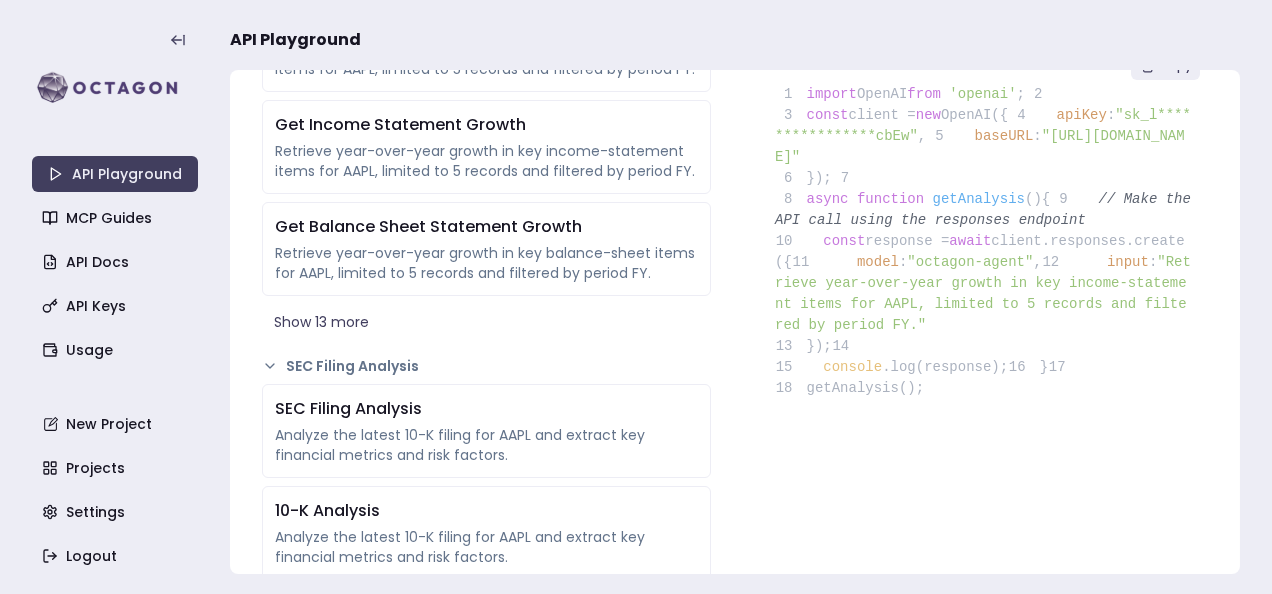 click on "**********" at bounding box center (983, 229) 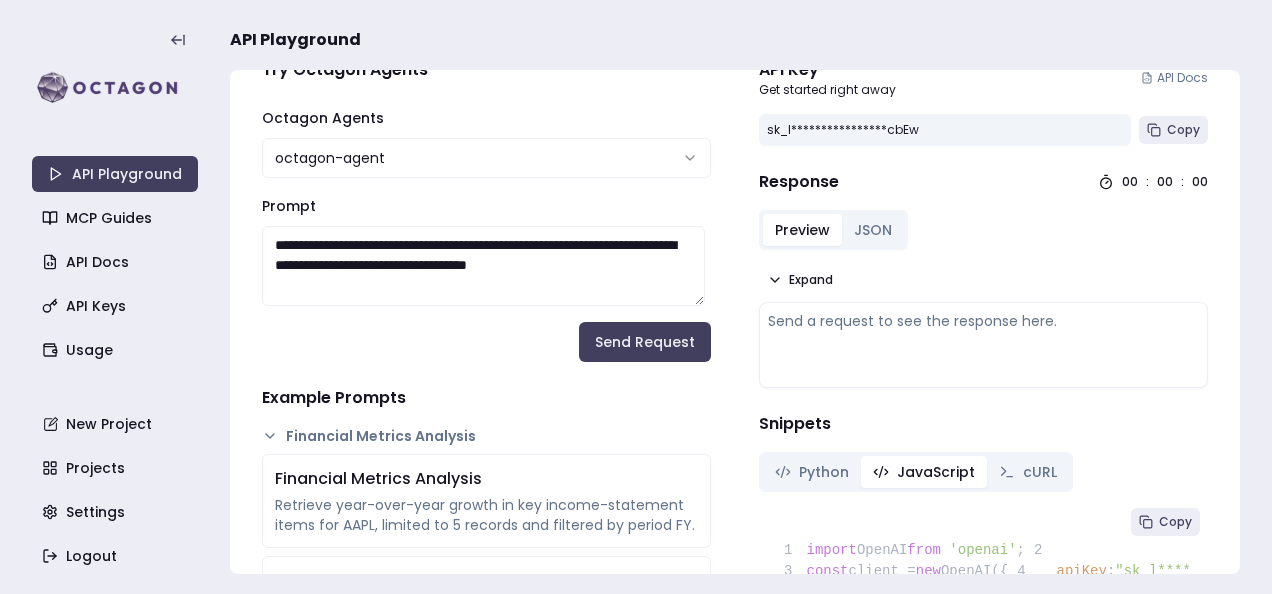 scroll, scrollTop: 0, scrollLeft: 0, axis: both 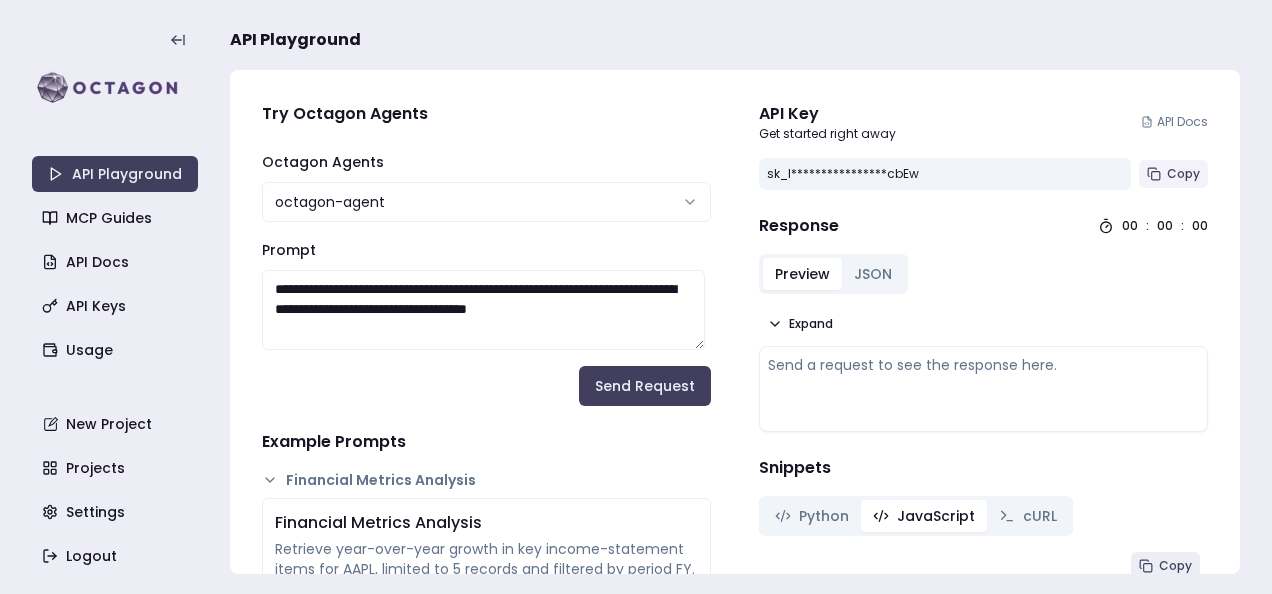 click on "Copy" at bounding box center (1183, 174) 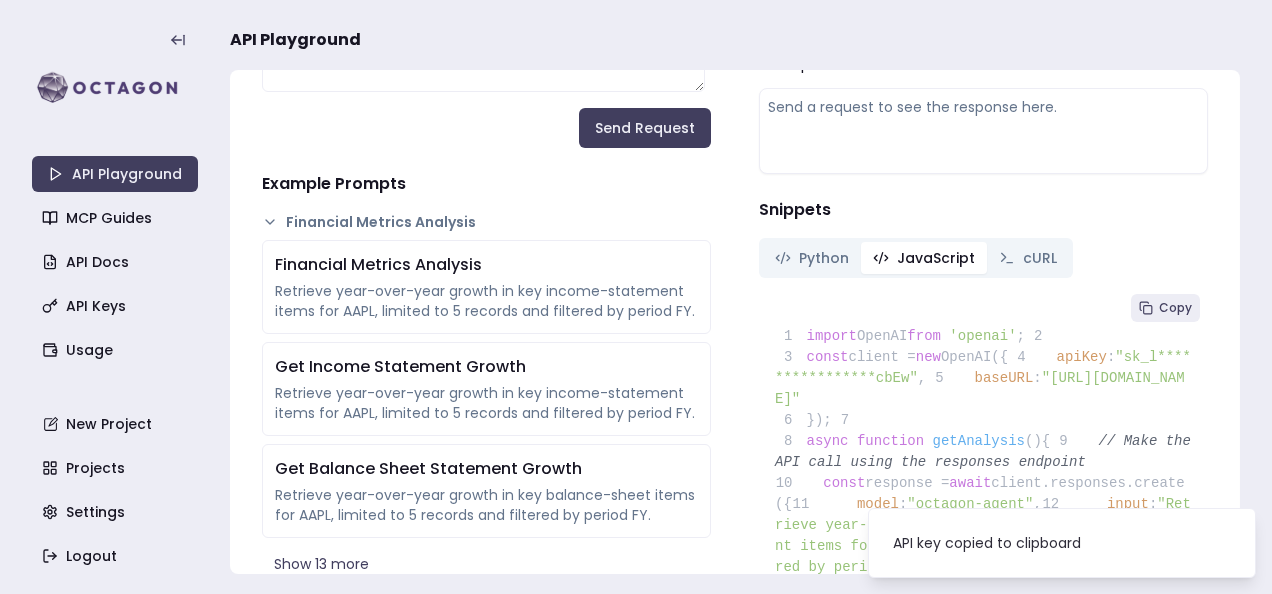 scroll, scrollTop: 500, scrollLeft: 0, axis: vertical 